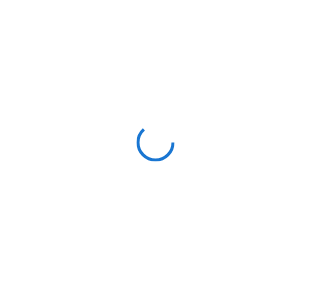 scroll, scrollTop: 0, scrollLeft: 0, axis: both 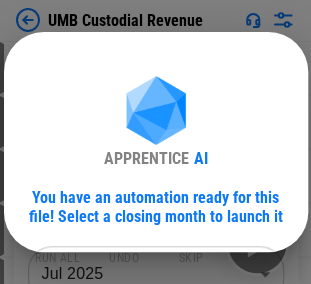 click on "APPRENTICE AI You have an automation ready for this file! Select a closing month to launch it [MONTH] [YEAR] ******** ​ Continue" at bounding box center (155, 142) 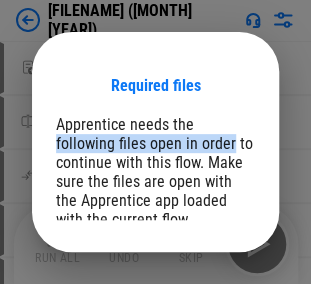 drag, startPoint x: 238, startPoint y: 110, endPoint x: 240, endPoint y: 141, distance: 31.06445 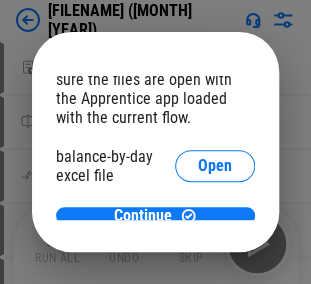scroll, scrollTop: 108, scrollLeft: 0, axis: vertical 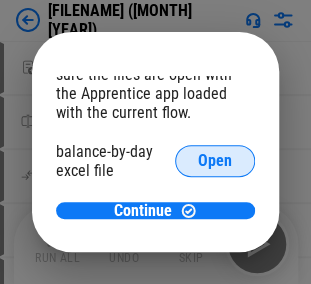 click on "Open" at bounding box center (215, 161) 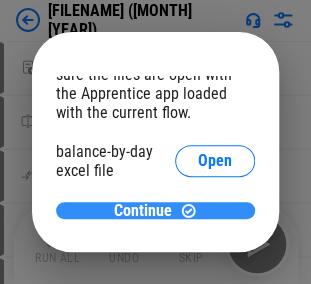 click on "Continue" at bounding box center [143, 211] 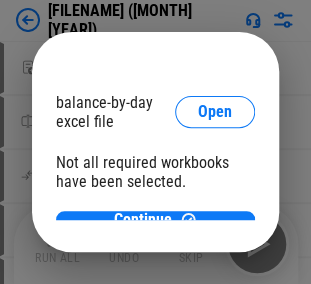 scroll, scrollTop: 167, scrollLeft: 0, axis: vertical 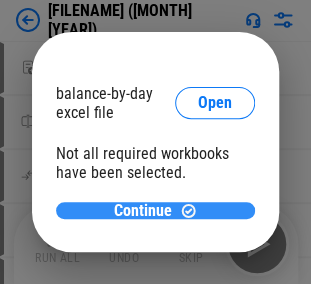 click on "Continue" at bounding box center [143, 211] 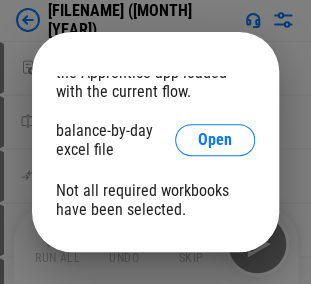 scroll, scrollTop: 167, scrollLeft: 0, axis: vertical 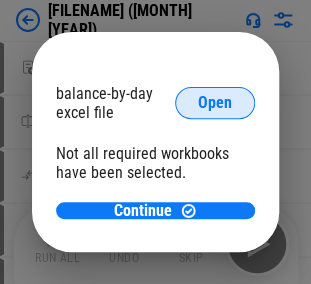 click on "Open" at bounding box center (215, 103) 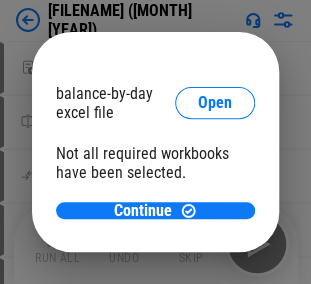 scroll, scrollTop: 108, scrollLeft: 0, axis: vertical 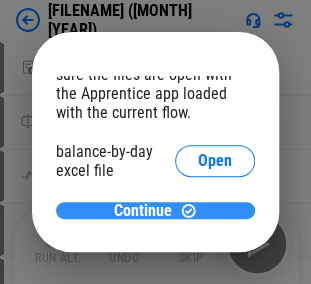 click on "Continue" at bounding box center [143, 211] 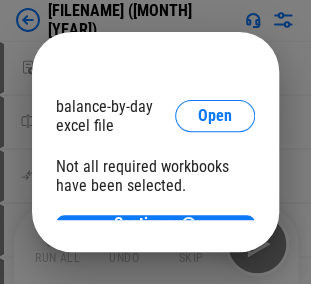 scroll, scrollTop: 167, scrollLeft: 0, axis: vertical 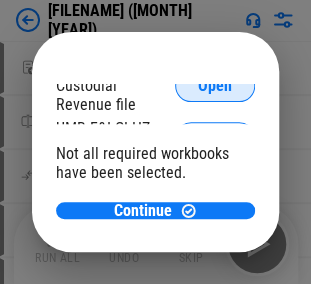 click on "Open" at bounding box center (215, 86) 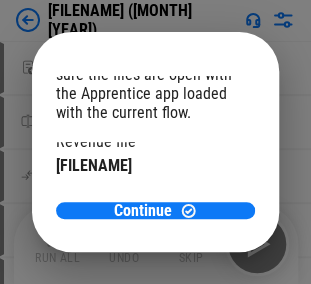 scroll, scrollTop: 134, scrollLeft: 0, axis: vertical 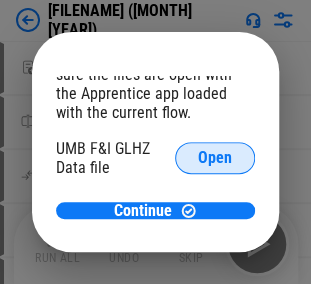 click on "Open" at bounding box center (215, 158) 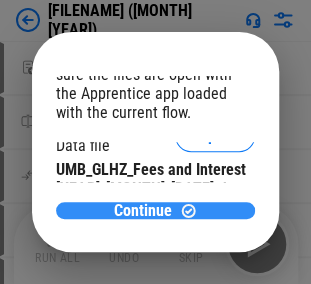 click on "Continue" at bounding box center (143, 211) 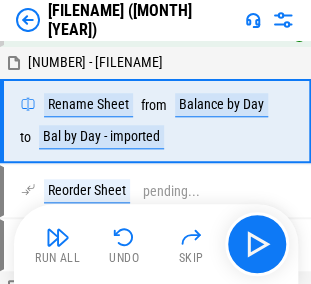 scroll, scrollTop: 142, scrollLeft: 0, axis: vertical 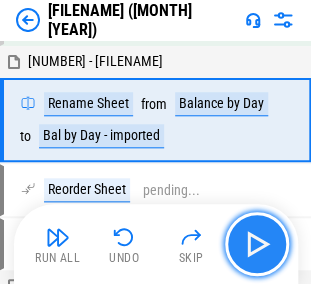 click at bounding box center (257, 244) 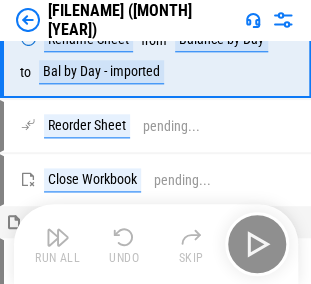 scroll, scrollTop: 258, scrollLeft: 0, axis: vertical 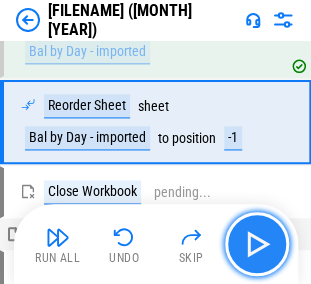 click at bounding box center [257, 244] 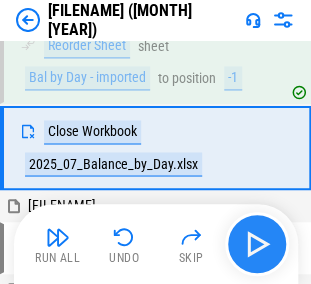 scroll, scrollTop: 344, scrollLeft: 0, axis: vertical 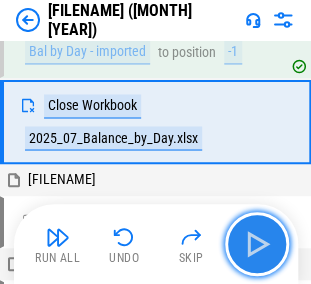 click at bounding box center (257, 244) 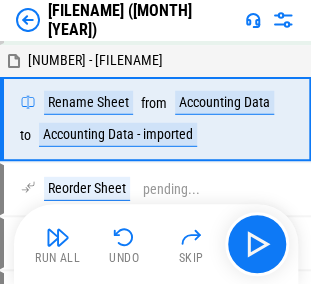 scroll, scrollTop: 629, scrollLeft: 0, axis: vertical 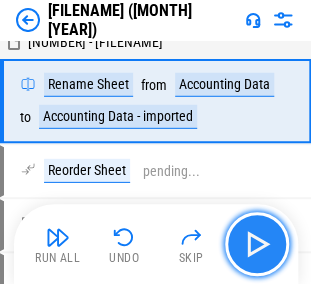 click at bounding box center (257, 244) 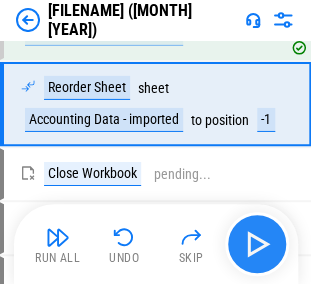 scroll, scrollTop: 746, scrollLeft: 0, axis: vertical 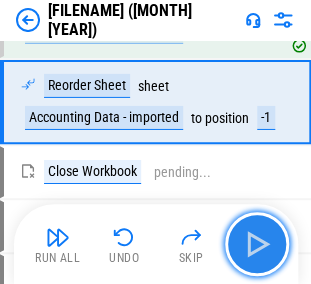 click at bounding box center (257, 244) 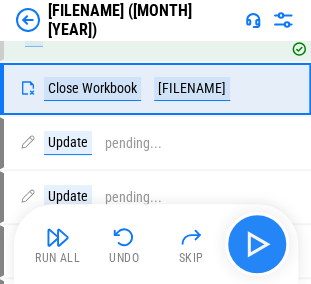 scroll, scrollTop: 863, scrollLeft: 0, axis: vertical 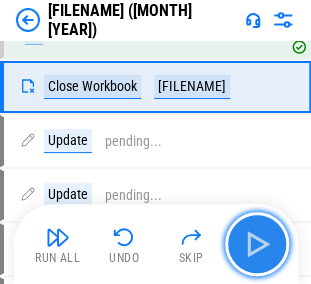 click at bounding box center (257, 244) 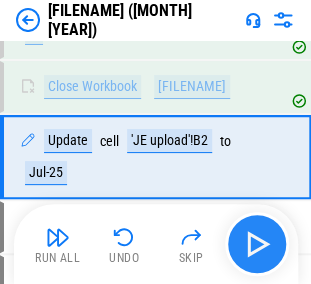 scroll, scrollTop: 948, scrollLeft: 0, axis: vertical 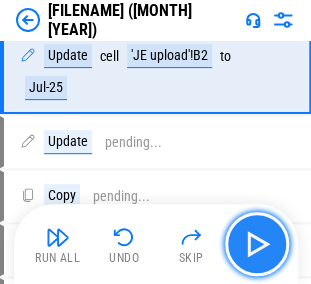 click at bounding box center [257, 244] 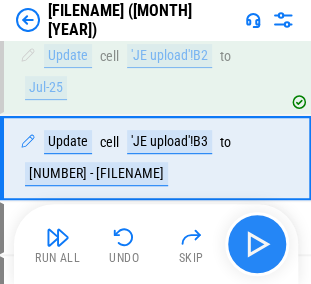 scroll, scrollTop: 1034, scrollLeft: 0, axis: vertical 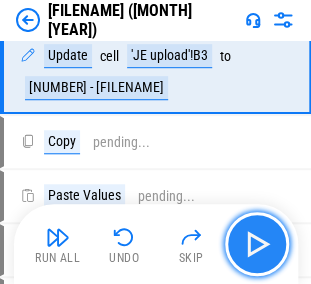 click at bounding box center [257, 244] 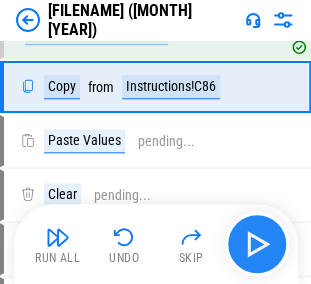 scroll, scrollTop: 1103, scrollLeft: 0, axis: vertical 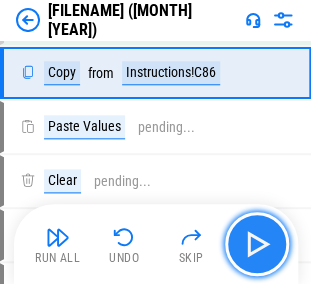 click at bounding box center (257, 244) 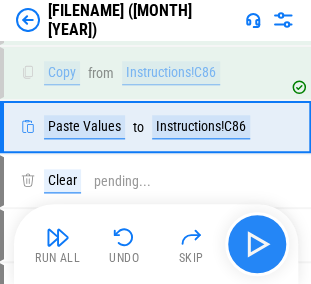 scroll, scrollTop: 1157, scrollLeft: 0, axis: vertical 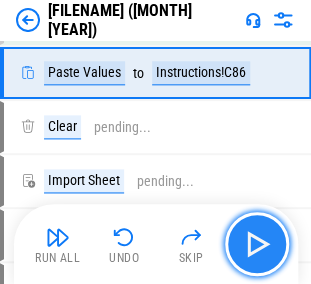 click at bounding box center (257, 244) 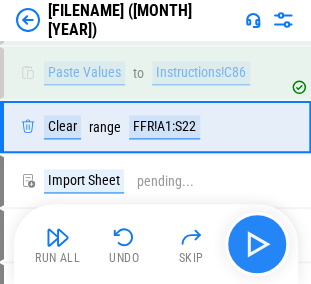 scroll, scrollTop: 1210, scrollLeft: 0, axis: vertical 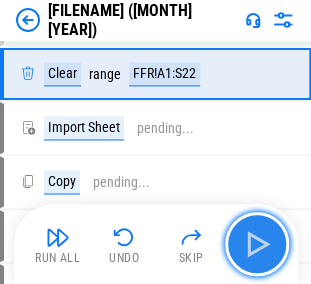 click at bounding box center [257, 244] 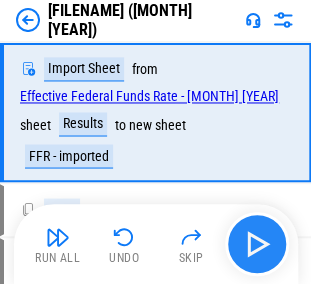 scroll, scrollTop: 1292, scrollLeft: 0, axis: vertical 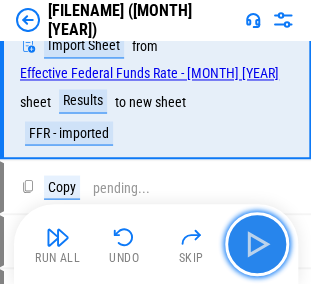 click at bounding box center (257, 244) 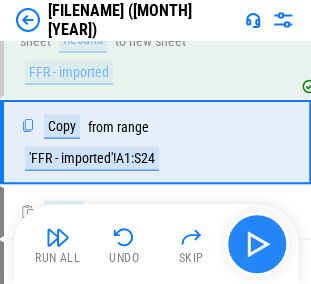scroll, scrollTop: 1388, scrollLeft: 0, axis: vertical 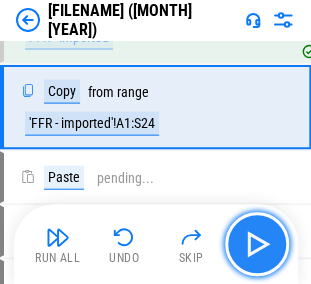 click at bounding box center (257, 244) 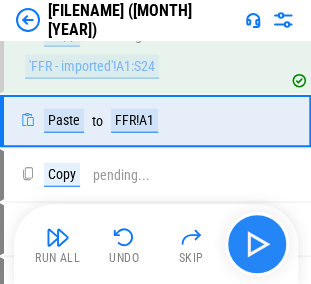 scroll, scrollTop: 1458, scrollLeft: 0, axis: vertical 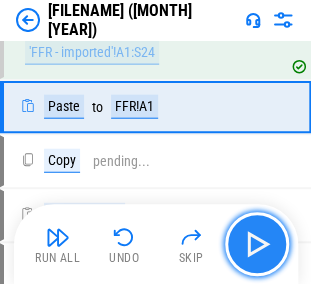 click at bounding box center (257, 244) 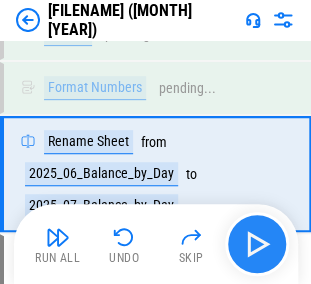 scroll, scrollTop: 1972, scrollLeft: 0, axis: vertical 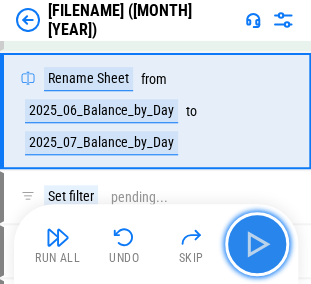 click at bounding box center (257, 244) 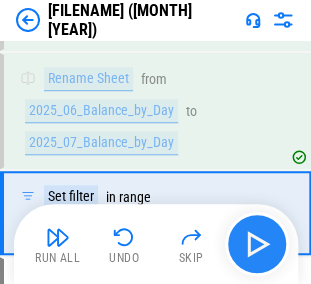 scroll, scrollTop: 2074, scrollLeft: 0, axis: vertical 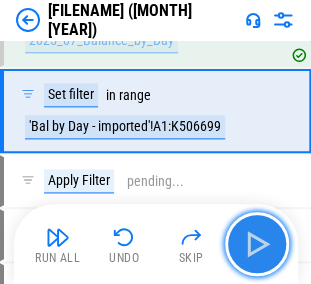 click at bounding box center (257, 244) 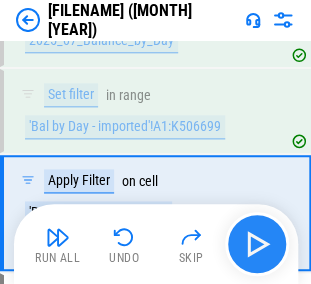 scroll, scrollTop: 2175, scrollLeft: 0, axis: vertical 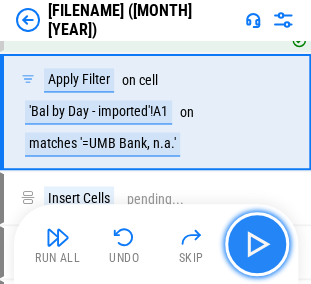 click at bounding box center [257, 244] 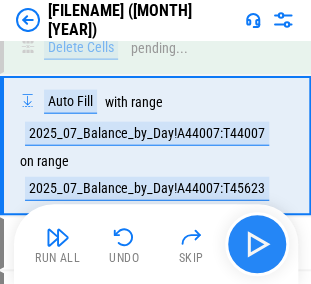 scroll, scrollTop: 2411, scrollLeft: 0, axis: vertical 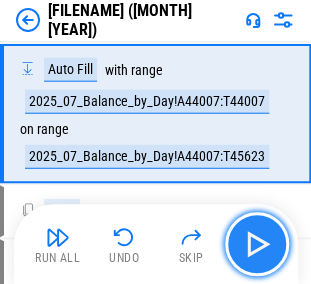click at bounding box center (257, 244) 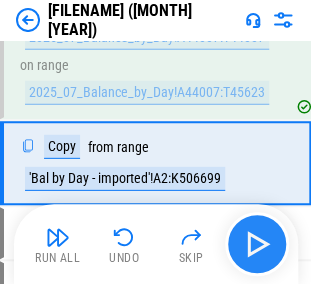 scroll, scrollTop: 2524, scrollLeft: 0, axis: vertical 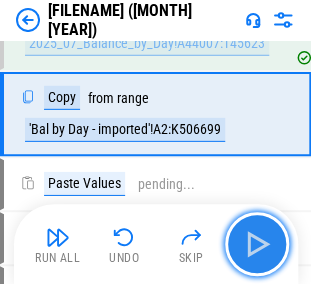 click at bounding box center [257, 244] 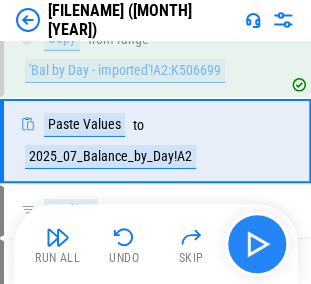 scroll, scrollTop: 2609, scrollLeft: 0, axis: vertical 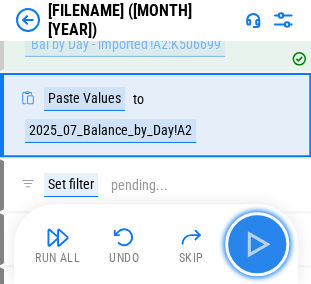 click at bounding box center [257, 244] 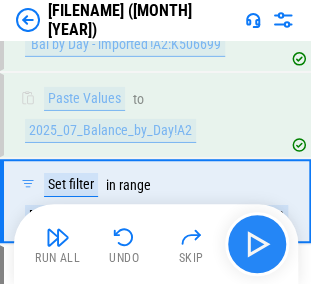 scroll, scrollTop: 2694, scrollLeft: 0, axis: vertical 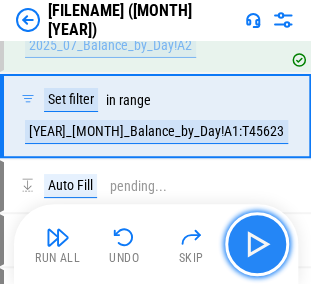click at bounding box center (257, 244) 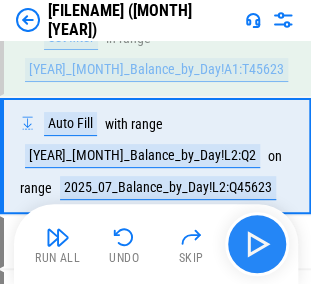 scroll, scrollTop: 2795, scrollLeft: 0, axis: vertical 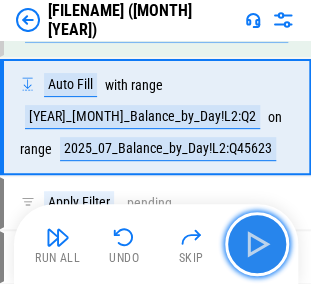 click at bounding box center (257, 244) 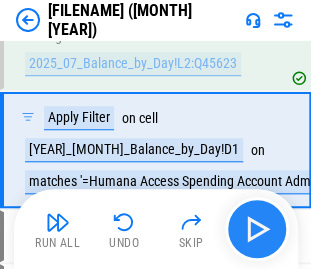 scroll, scrollTop: 2904, scrollLeft: 0, axis: vertical 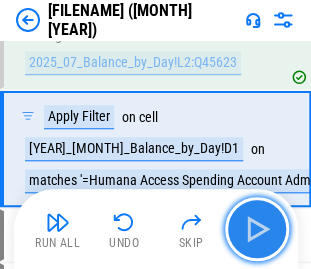 click at bounding box center [257, 229] 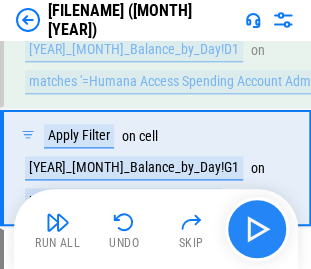 scroll, scrollTop: 3005, scrollLeft: 0, axis: vertical 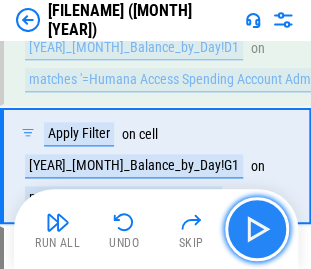 click at bounding box center (257, 229) 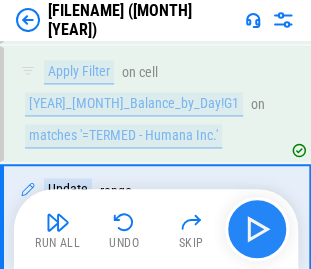 scroll, scrollTop: 3106, scrollLeft: 0, axis: vertical 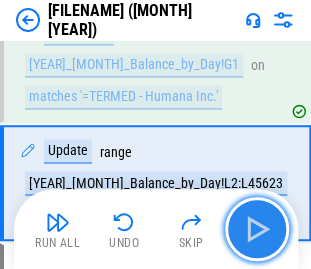 click at bounding box center [257, 229] 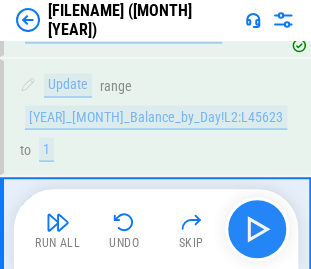 scroll, scrollTop: 3239, scrollLeft: 0, axis: vertical 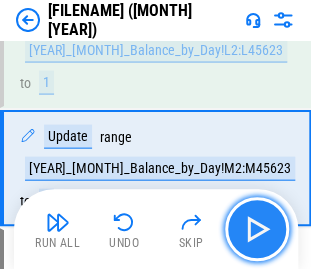 click at bounding box center (257, 229) 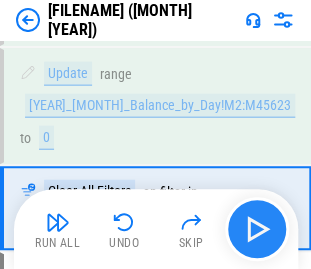 scroll, scrollTop: 3340, scrollLeft: 0, axis: vertical 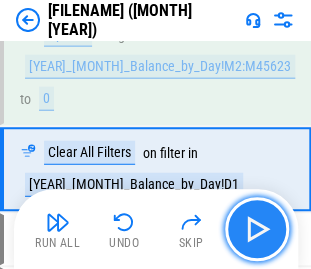 click at bounding box center (257, 229) 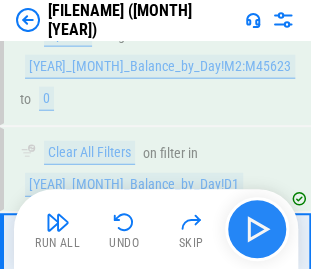 scroll, scrollTop: 3426, scrollLeft: 0, axis: vertical 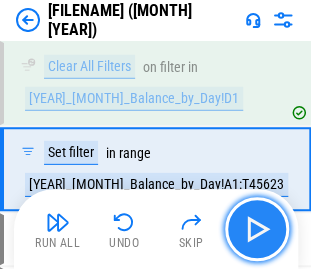 click at bounding box center (257, 229) 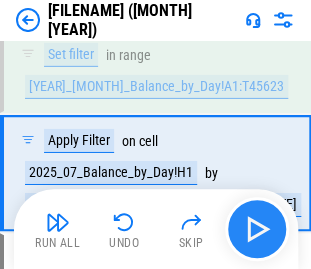 scroll, scrollTop: 3527, scrollLeft: 0, axis: vertical 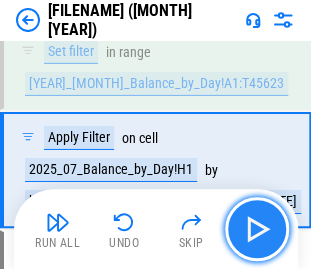 click at bounding box center (257, 229) 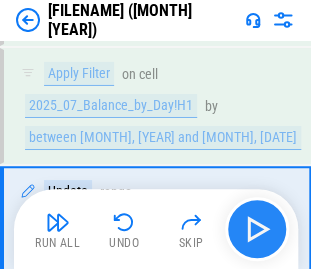 scroll, scrollTop: 3644, scrollLeft: 0, axis: vertical 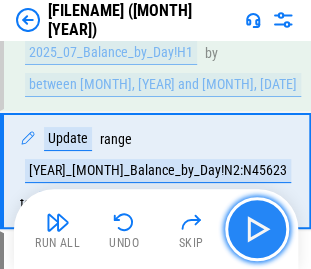 click at bounding box center [257, 229] 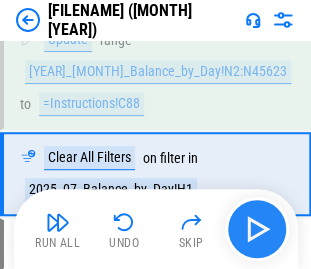 scroll, scrollTop: 3745, scrollLeft: 0, axis: vertical 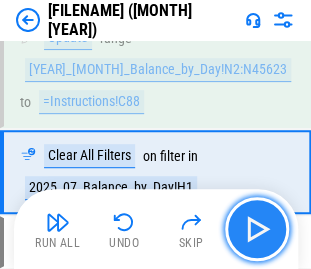 click at bounding box center (257, 229) 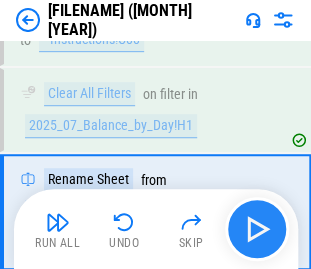 scroll, scrollTop: 3846, scrollLeft: 0, axis: vertical 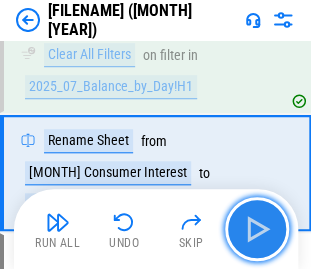 click at bounding box center (257, 229) 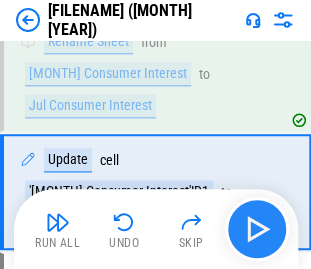 scroll, scrollTop: 3948, scrollLeft: 0, axis: vertical 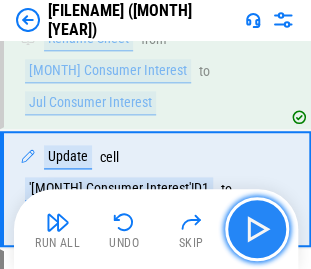 click at bounding box center (257, 229) 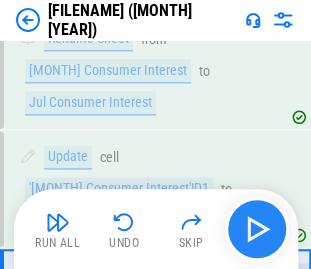 scroll, scrollTop: 4064, scrollLeft: 0, axis: vertical 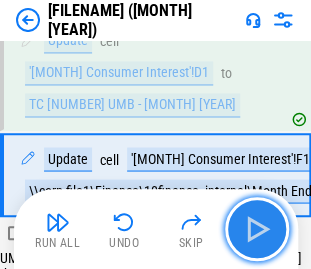 click at bounding box center (257, 229) 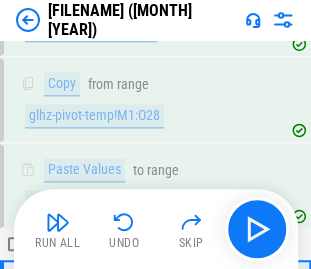 scroll, scrollTop: 5943, scrollLeft: 0, axis: vertical 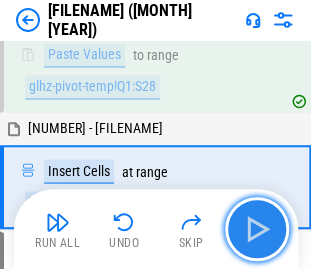 click at bounding box center [257, 229] 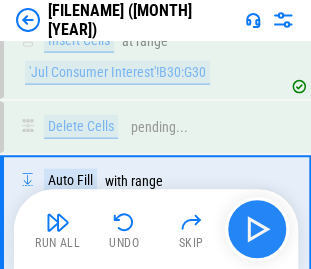 scroll, scrollTop: 6098, scrollLeft: 0, axis: vertical 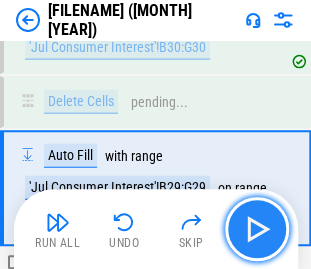click at bounding box center (257, 229) 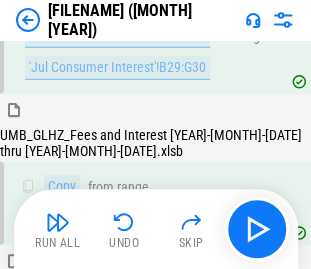 scroll, scrollTop: 6335, scrollLeft: 0, axis: vertical 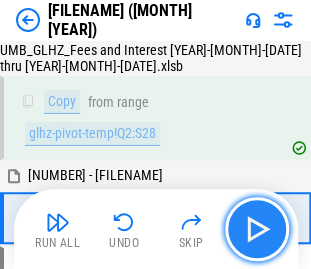 click at bounding box center [257, 229] 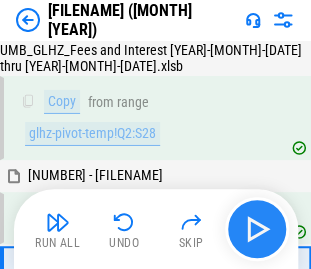 scroll, scrollTop: 6450, scrollLeft: 0, axis: vertical 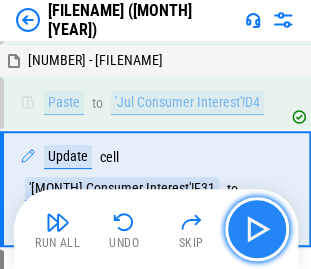 click at bounding box center [257, 229] 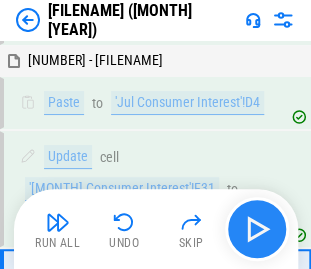scroll, scrollTop: 6567, scrollLeft: 0, axis: vertical 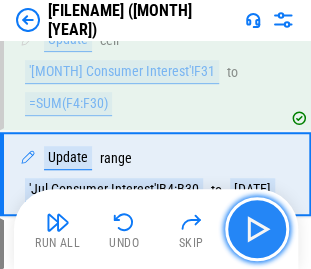 click at bounding box center (257, 229) 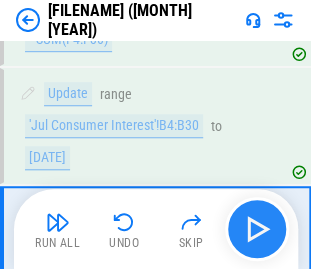 scroll, scrollTop: 6684, scrollLeft: 0, axis: vertical 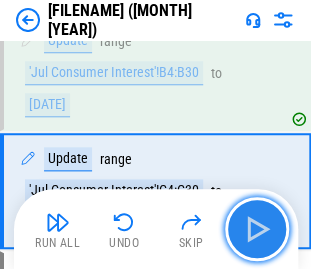 click at bounding box center (257, 229) 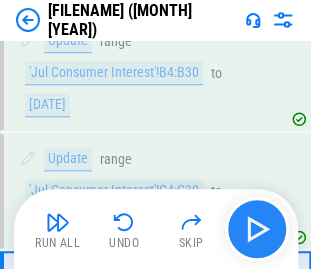 scroll, scrollTop: 6786, scrollLeft: 0, axis: vertical 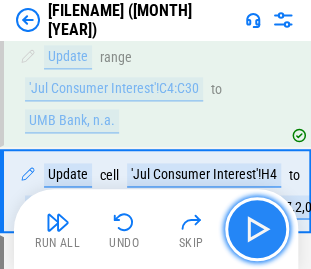 click at bounding box center [257, 229] 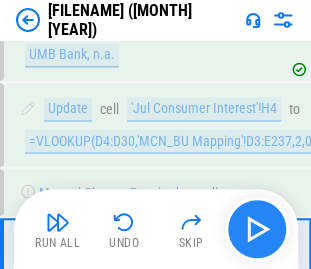 scroll, scrollTop: 6936, scrollLeft: 0, axis: vertical 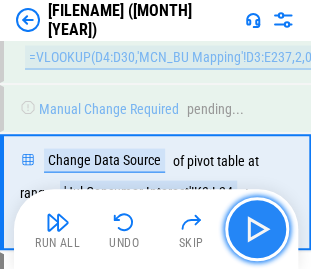 click at bounding box center (257, 229) 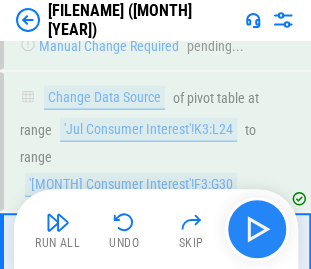 scroll, scrollTop: 7037, scrollLeft: 0, axis: vertical 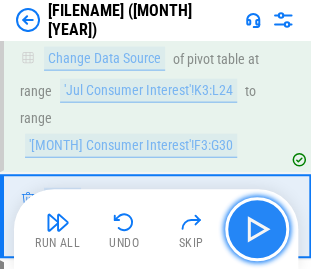 click at bounding box center [257, 229] 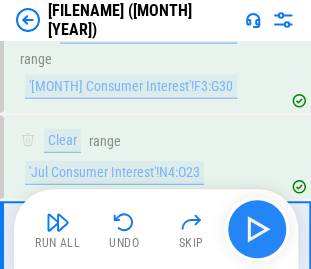 scroll, scrollTop: 7122, scrollLeft: 0, axis: vertical 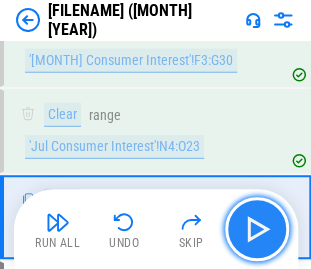 click at bounding box center (257, 229) 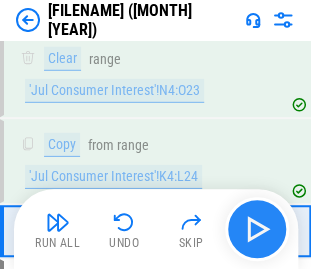 scroll, scrollTop: 7192, scrollLeft: 0, axis: vertical 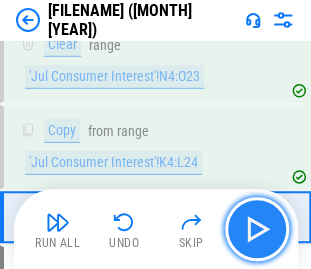click at bounding box center (257, 229) 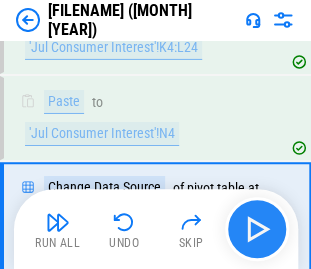 scroll, scrollTop: 7309, scrollLeft: 0, axis: vertical 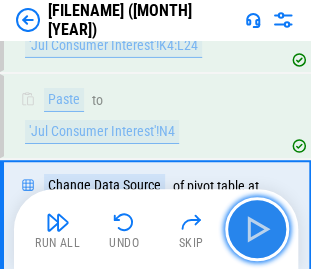 click at bounding box center (257, 229) 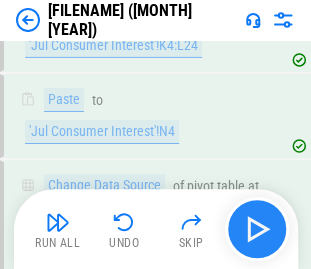 scroll, scrollTop: 7394, scrollLeft: 0, axis: vertical 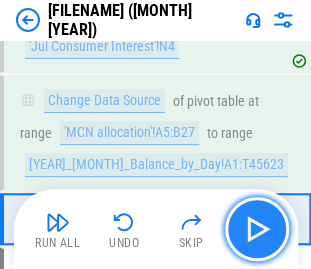 click at bounding box center [257, 229] 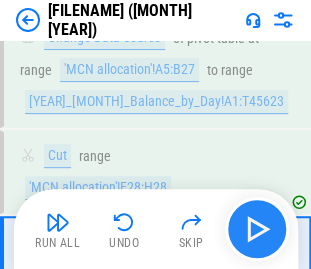 scroll, scrollTop: 7496, scrollLeft: 0, axis: vertical 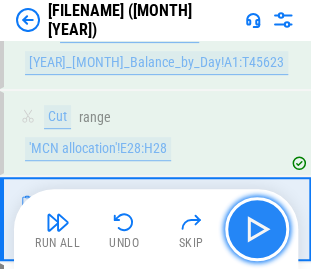 click at bounding box center (257, 229) 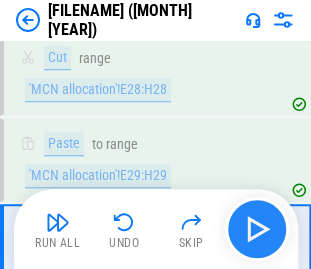 scroll, scrollTop: 7581, scrollLeft: 0, axis: vertical 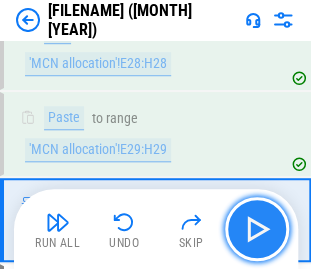 click at bounding box center [257, 229] 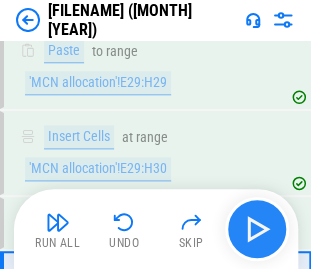 scroll, scrollTop: 7736, scrollLeft: 0, axis: vertical 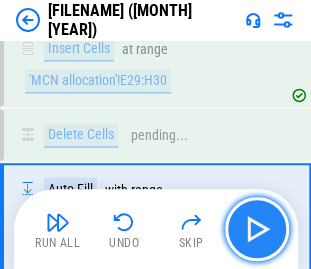 click at bounding box center [257, 229] 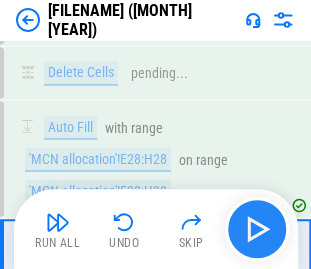 scroll, scrollTop: 7837, scrollLeft: 0, axis: vertical 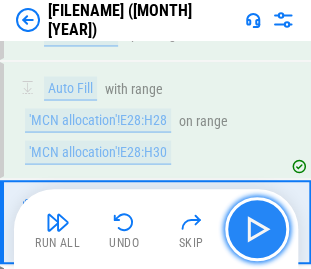 click at bounding box center [257, 229] 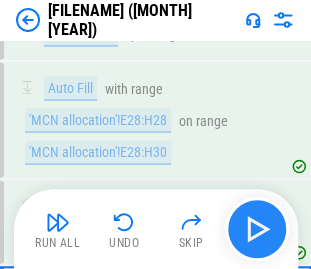scroll, scrollTop: 7906, scrollLeft: 0, axis: vertical 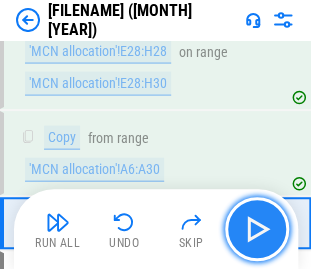 click at bounding box center (257, 229) 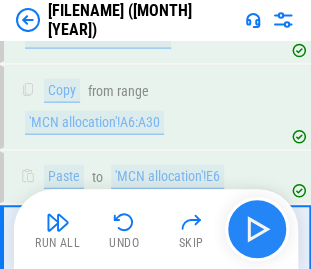 scroll, scrollTop: 7976, scrollLeft: 0, axis: vertical 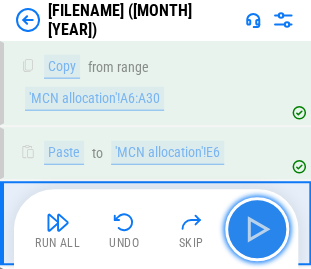 click at bounding box center (257, 229) 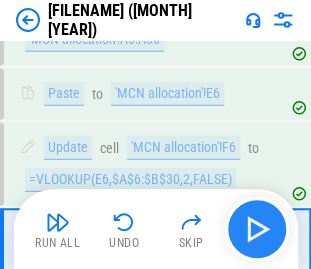 scroll, scrollTop: 8061, scrollLeft: 0, axis: vertical 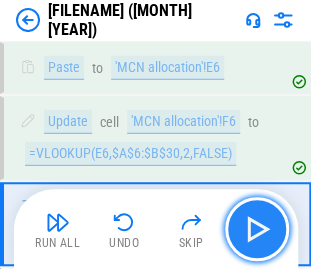 click at bounding box center [257, 229] 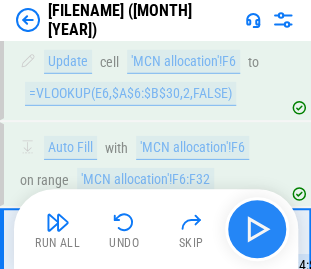 scroll, scrollTop: 8146, scrollLeft: 0, axis: vertical 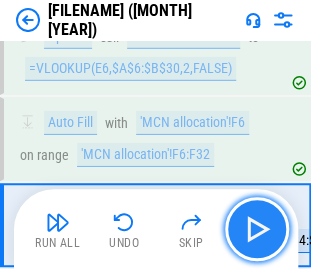 click at bounding box center (257, 229) 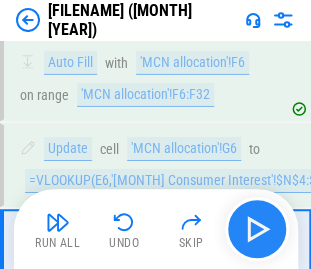 scroll, scrollTop: 8232, scrollLeft: 0, axis: vertical 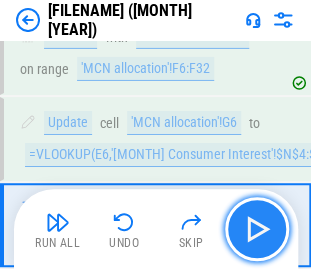 click at bounding box center (257, 229) 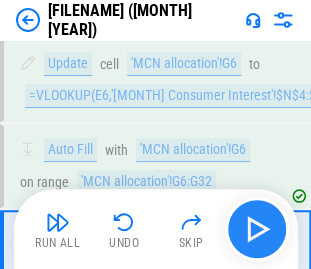 scroll, scrollTop: 8317, scrollLeft: 0, axis: vertical 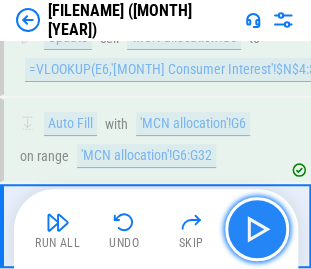click at bounding box center (257, 229) 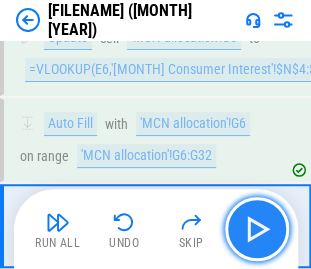 click at bounding box center (257, 229) 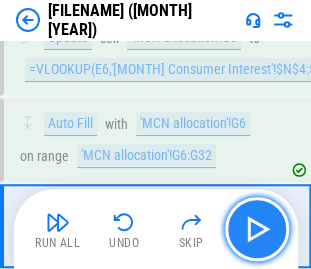 click at bounding box center (257, 229) 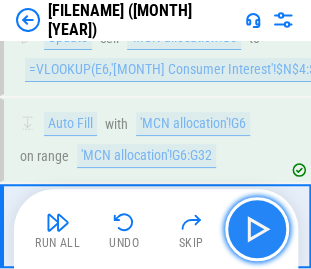 click at bounding box center [257, 229] 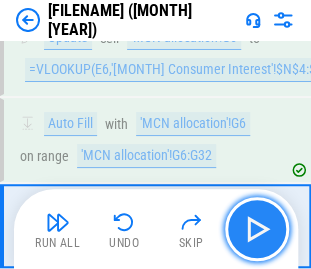 click at bounding box center (257, 229) 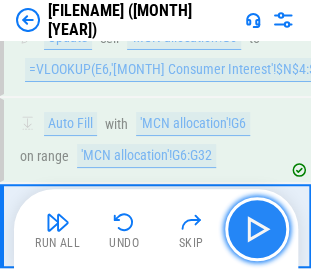 click at bounding box center [257, 229] 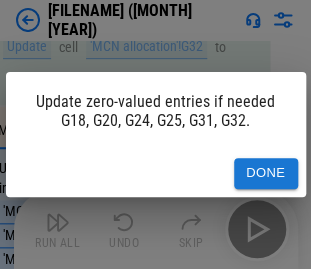 scroll, scrollTop: 8480, scrollLeft: 40, axis: both 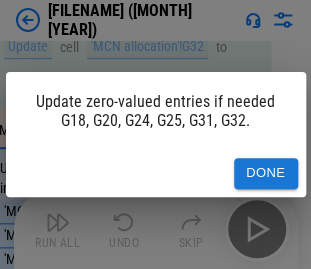 click on "Done" at bounding box center (266, 173) 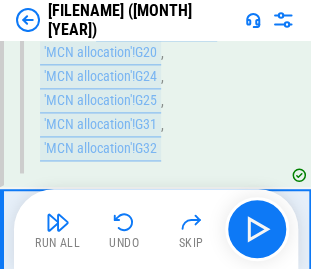 scroll, scrollTop: 8640, scrollLeft: 0, axis: vertical 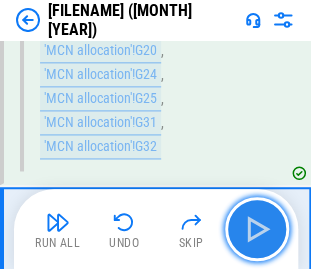 click at bounding box center [257, 229] 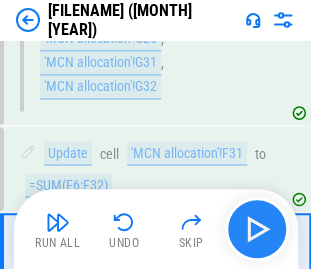 scroll, scrollTop: 8726, scrollLeft: 0, axis: vertical 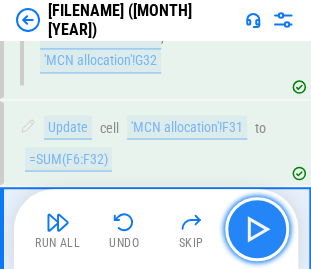 click at bounding box center (257, 229) 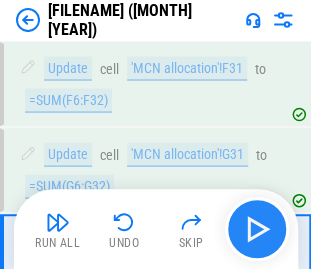 scroll, scrollTop: 8811, scrollLeft: 0, axis: vertical 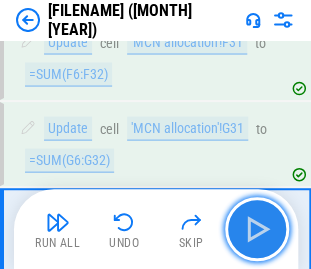 click at bounding box center (257, 229) 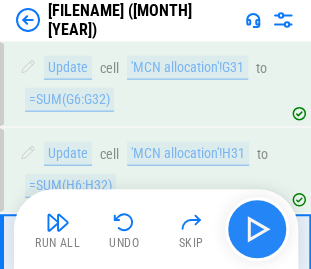 scroll, scrollTop: 8896, scrollLeft: 0, axis: vertical 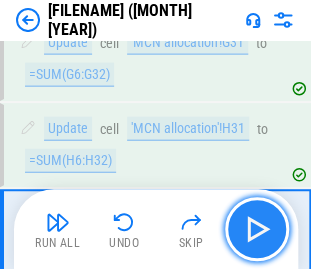 click at bounding box center [257, 229] 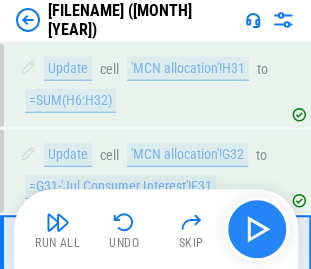 scroll, scrollTop: 8982, scrollLeft: 0, axis: vertical 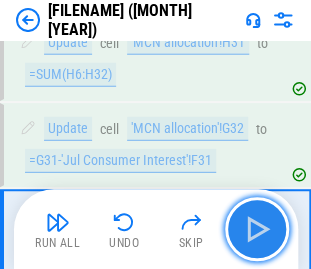 click at bounding box center [257, 229] 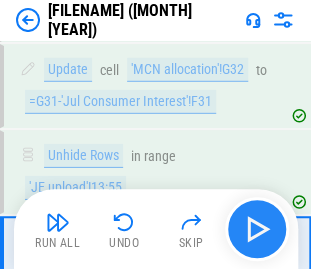 scroll, scrollTop: 9067, scrollLeft: 0, axis: vertical 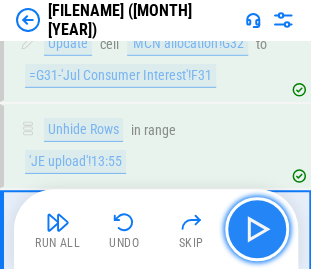 click at bounding box center [257, 229] 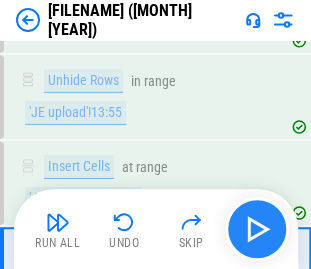 scroll, scrollTop: 9168, scrollLeft: 0, axis: vertical 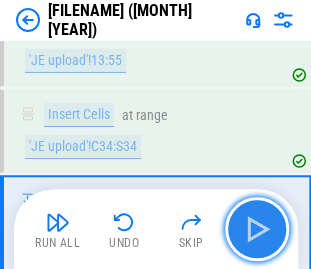 click at bounding box center [257, 229] 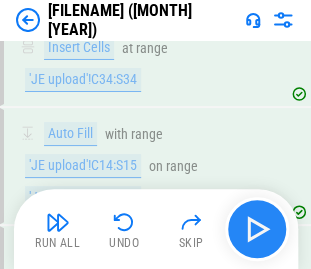 scroll, scrollTop: 9323, scrollLeft: 0, axis: vertical 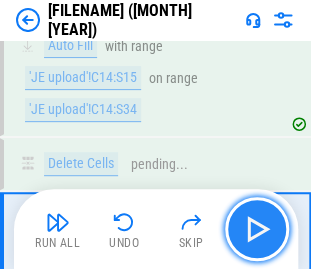 click at bounding box center [257, 229] 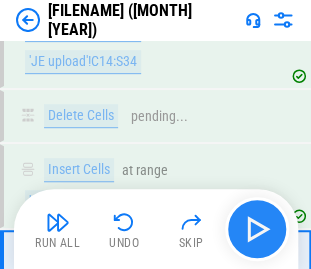 scroll, scrollTop: 9424, scrollLeft: 0, axis: vertical 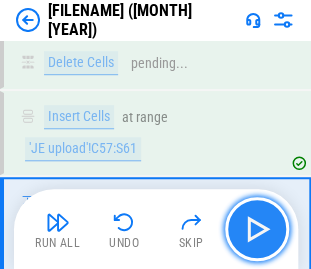click at bounding box center [257, 229] 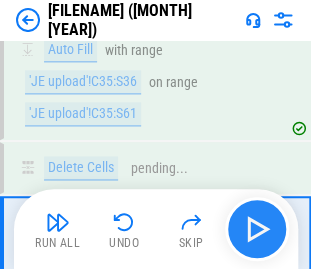 scroll, scrollTop: 9579, scrollLeft: 0, axis: vertical 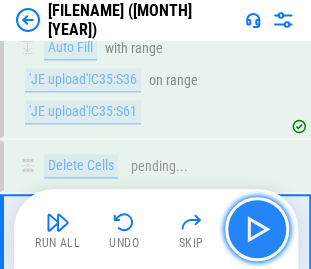 click at bounding box center [257, 229] 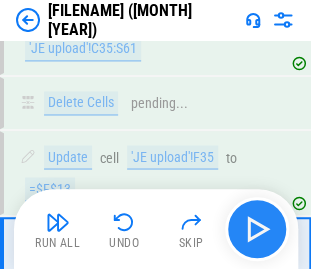 scroll, scrollTop: 9680, scrollLeft: 0, axis: vertical 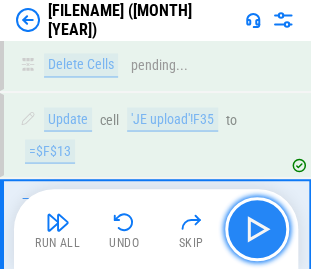click at bounding box center (257, 229) 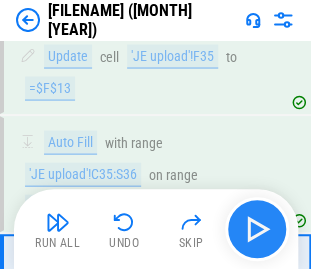 scroll, scrollTop: 9782, scrollLeft: 0, axis: vertical 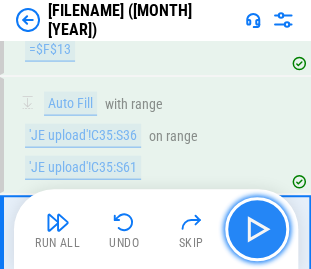 click at bounding box center (257, 229) 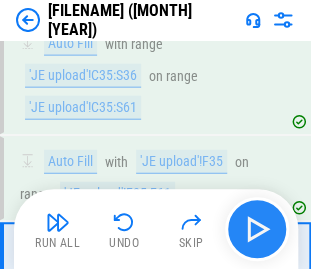 scroll, scrollTop: 9867, scrollLeft: 0, axis: vertical 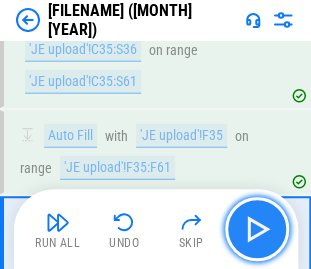 click at bounding box center (257, 229) 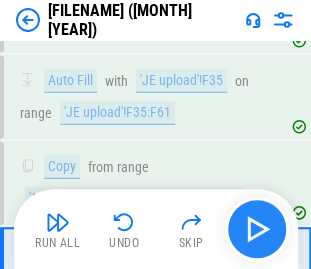 scroll, scrollTop: 9936, scrollLeft: 0, axis: vertical 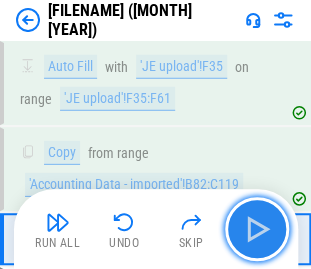 click at bounding box center (257, 229) 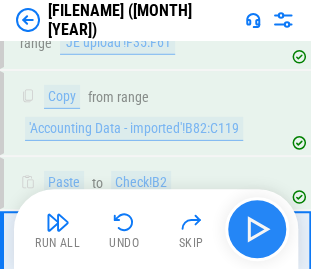 scroll, scrollTop: 10006, scrollLeft: 0, axis: vertical 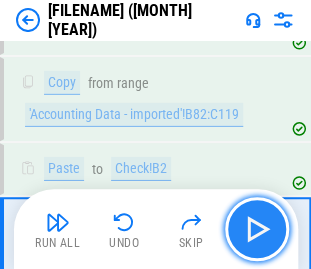 click at bounding box center (257, 229) 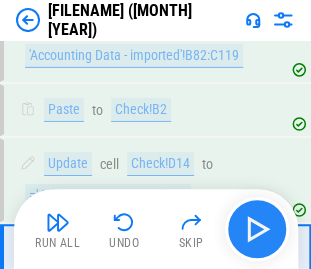 scroll, scrollTop: 10091, scrollLeft: 0, axis: vertical 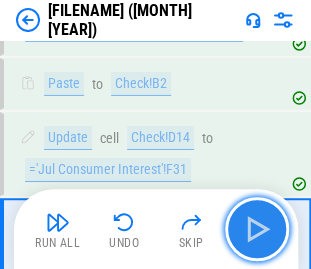 click at bounding box center (257, 229) 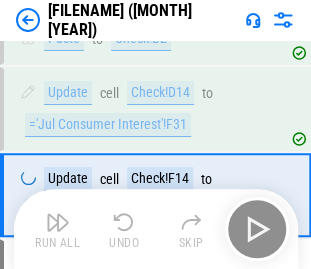 scroll, scrollTop: 10160, scrollLeft: 0, axis: vertical 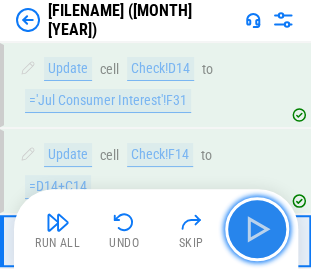 click at bounding box center (257, 229) 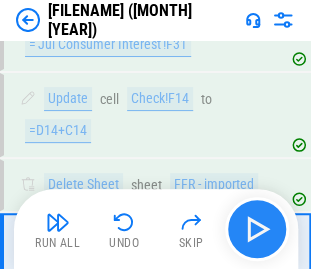 scroll, scrollTop: 10230, scrollLeft: 0, axis: vertical 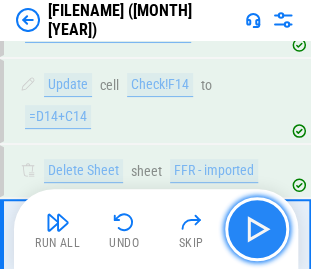 click at bounding box center (257, 229) 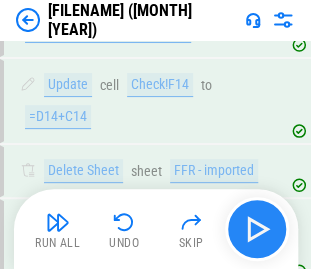 scroll, scrollTop: 10316, scrollLeft: 0, axis: vertical 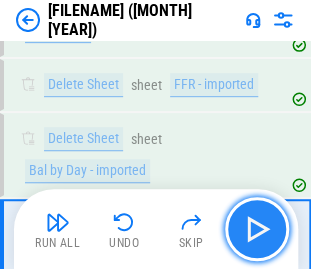 click at bounding box center [257, 229] 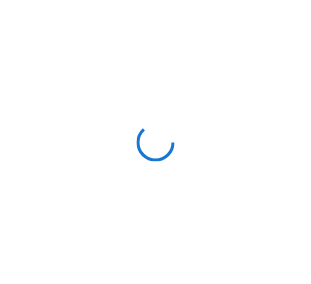 scroll, scrollTop: 0, scrollLeft: 0, axis: both 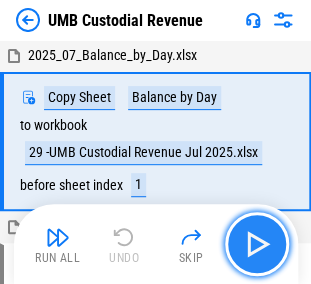 click at bounding box center (257, 244) 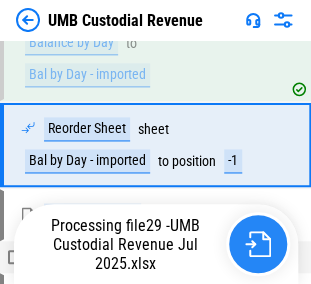 scroll, scrollTop: 306, scrollLeft: 0, axis: vertical 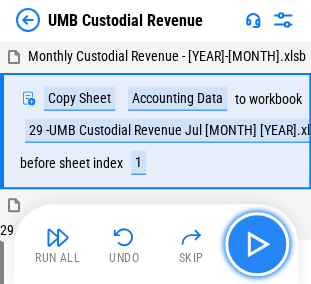 click at bounding box center (257, 244) 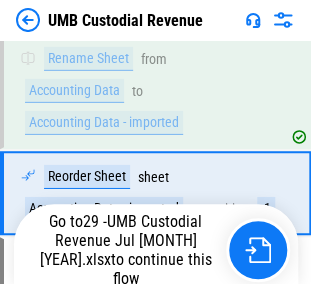 scroll, scrollTop: 746, scrollLeft: 0, axis: vertical 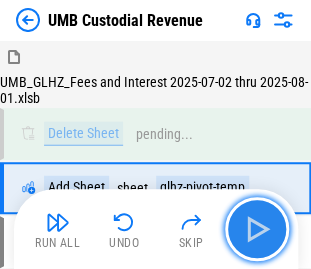 click at bounding box center [257, 229] 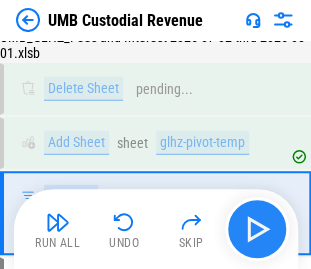 scroll, scrollTop: 4324, scrollLeft: 0, axis: vertical 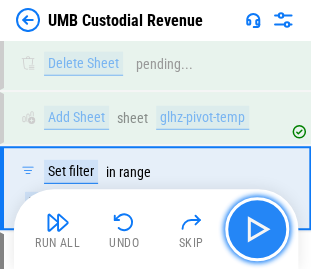 click at bounding box center (257, 229) 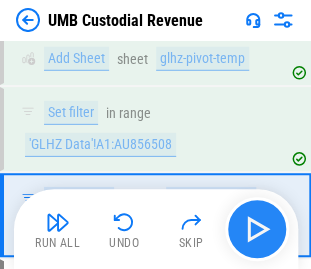 scroll, scrollTop: 4409, scrollLeft: 0, axis: vertical 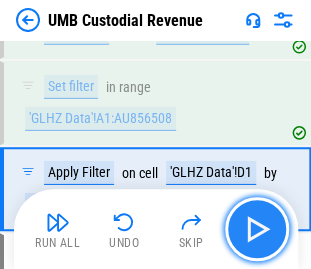 click at bounding box center (257, 229) 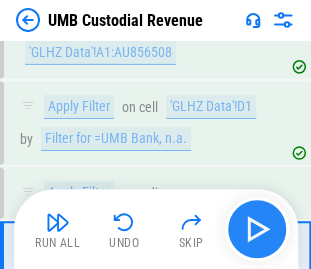 scroll, scrollTop: 4548, scrollLeft: 0, axis: vertical 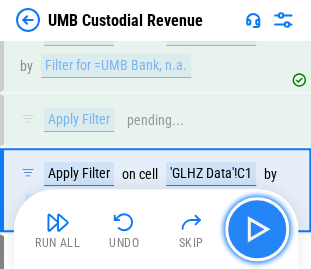 click at bounding box center (257, 229) 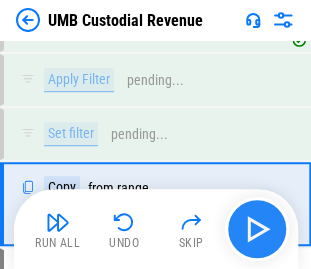scroll, scrollTop: 4740, scrollLeft: 0, axis: vertical 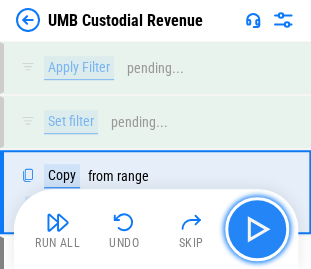 click at bounding box center [257, 229] 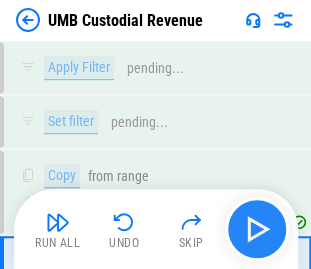 scroll, scrollTop: 4826, scrollLeft: 0, axis: vertical 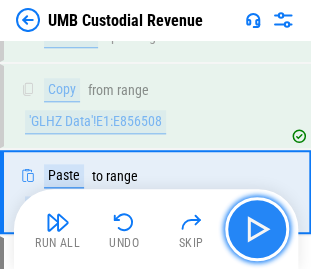 click at bounding box center [257, 229] 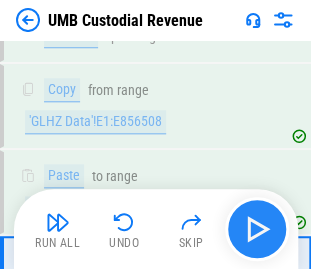 scroll, scrollTop: 4911, scrollLeft: 0, axis: vertical 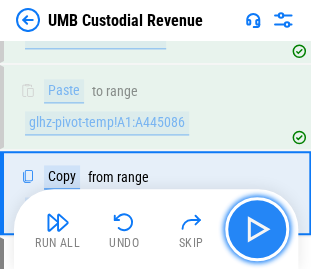 click at bounding box center [257, 229] 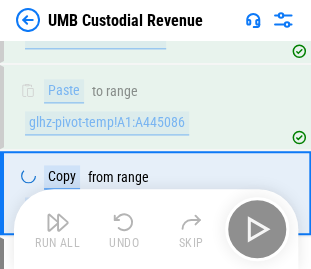 click on "Run All Undo Skip" at bounding box center (158, 229) 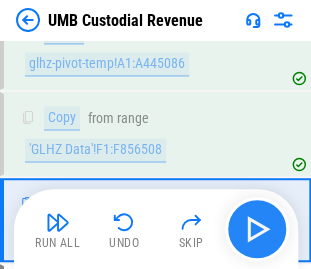 scroll, scrollTop: 4996, scrollLeft: 0, axis: vertical 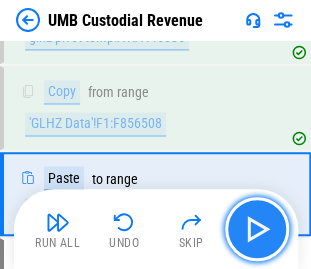 click at bounding box center (257, 229) 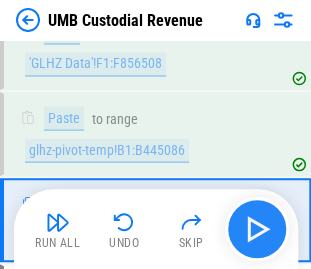 scroll, scrollTop: 5082, scrollLeft: 0, axis: vertical 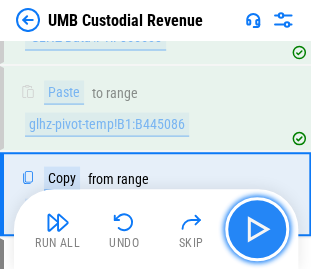 click at bounding box center (257, 229) 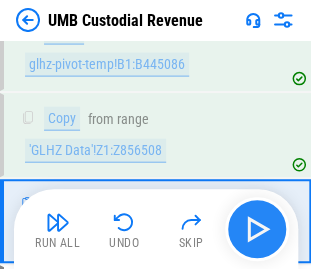 scroll, scrollTop: 5167, scrollLeft: 0, axis: vertical 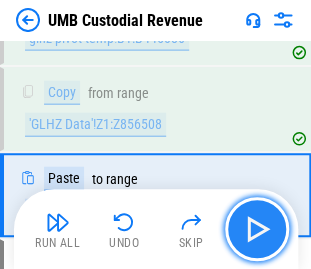 click at bounding box center [257, 229] 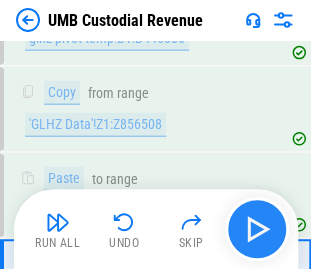 scroll, scrollTop: 5268, scrollLeft: 0, axis: vertical 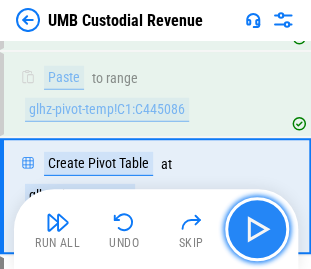click at bounding box center [257, 229] 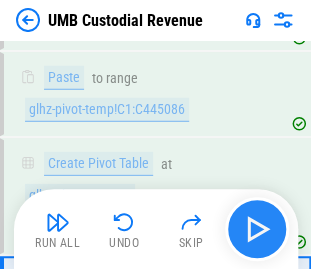 scroll, scrollTop: 5370, scrollLeft: 0, axis: vertical 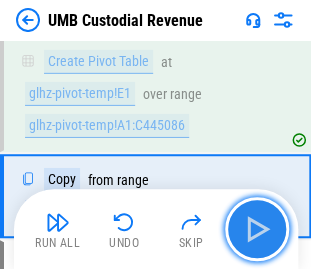click at bounding box center [257, 229] 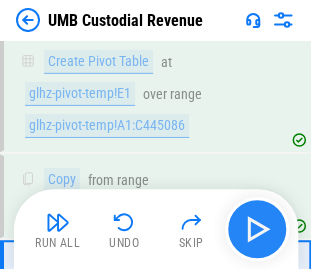 scroll, scrollTop: 5439, scrollLeft: 0, axis: vertical 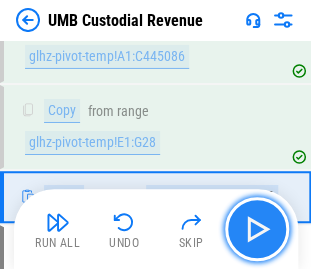 click at bounding box center [257, 229] 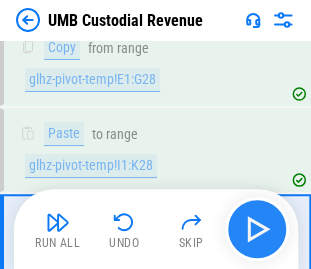 scroll, scrollTop: 5540, scrollLeft: 0, axis: vertical 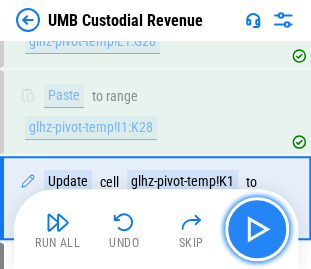 click at bounding box center [257, 229] 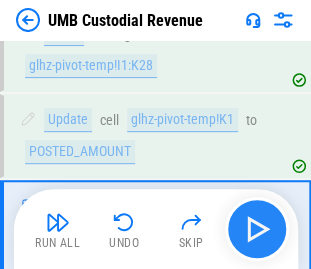 scroll, scrollTop: 5641, scrollLeft: 0, axis: vertical 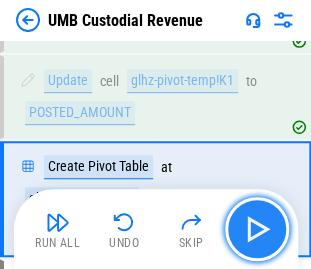 click at bounding box center [257, 229] 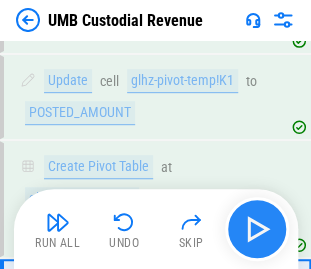 scroll, scrollTop: 5742, scrollLeft: 0, axis: vertical 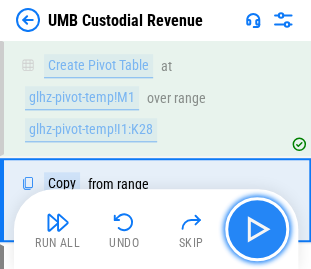 click at bounding box center [257, 229] 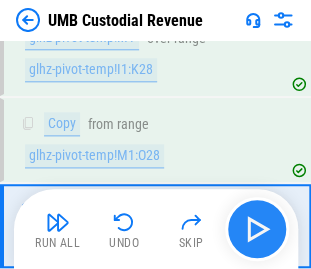 scroll, scrollTop: 5828, scrollLeft: 0, axis: vertical 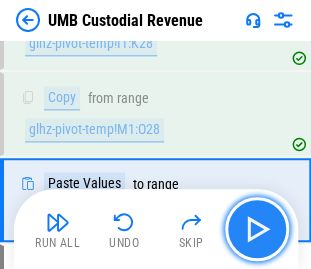 click at bounding box center [257, 229] 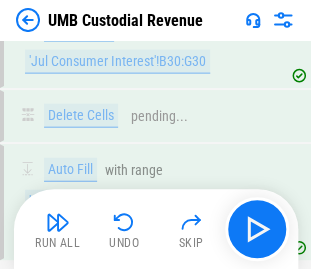 scroll, scrollTop: 6250, scrollLeft: 0, axis: vertical 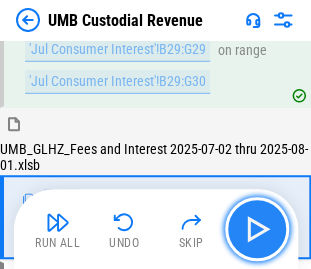 click at bounding box center (257, 229) 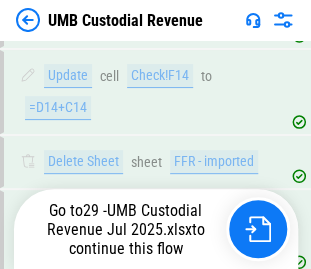 scroll, scrollTop: 10316, scrollLeft: 0, axis: vertical 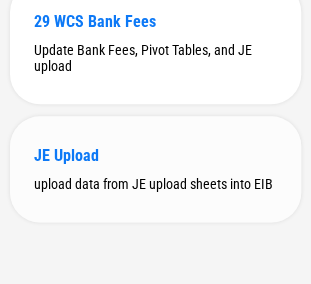 click on "JE Upload" at bounding box center [155, 155] 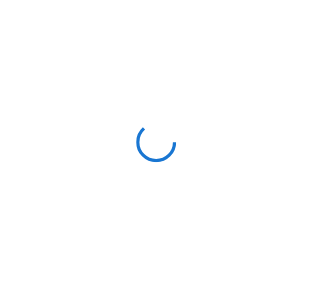 scroll, scrollTop: 0, scrollLeft: 0, axis: both 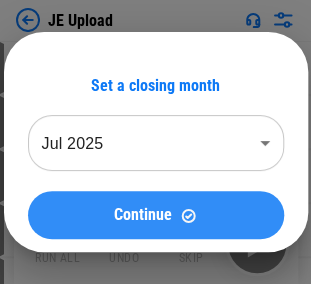 click at bounding box center (188, 215) 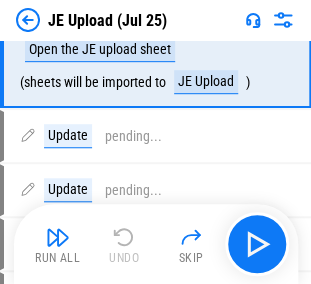 scroll, scrollTop: 120, scrollLeft: 0, axis: vertical 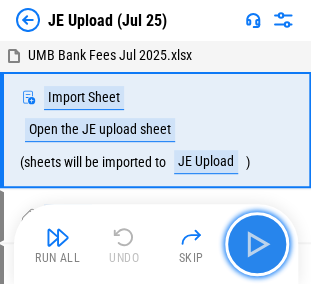 click at bounding box center [257, 244] 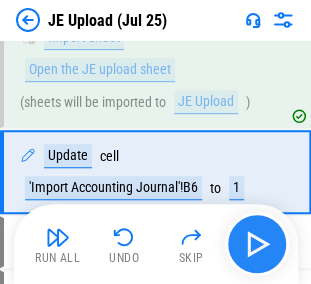 scroll, scrollTop: 88, scrollLeft: 0, axis: vertical 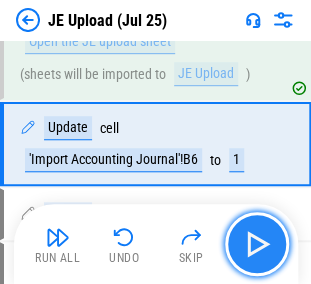 click at bounding box center [257, 244] 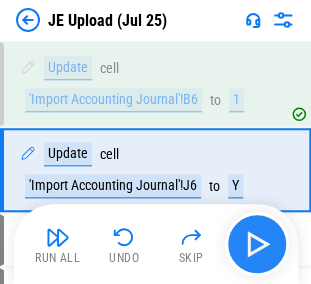 scroll, scrollTop: 174, scrollLeft: 0, axis: vertical 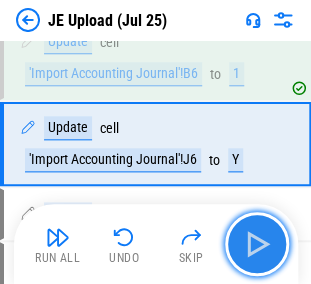 click at bounding box center [257, 244] 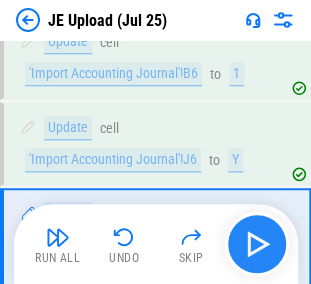 scroll, scrollTop: 275, scrollLeft: 0, axis: vertical 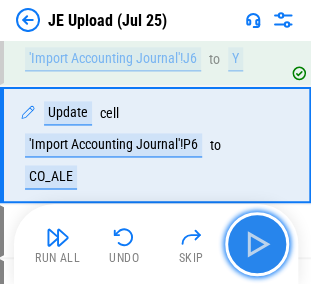 click at bounding box center [257, 244] 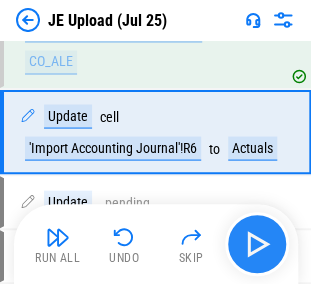 scroll, scrollTop: 392, scrollLeft: 0, axis: vertical 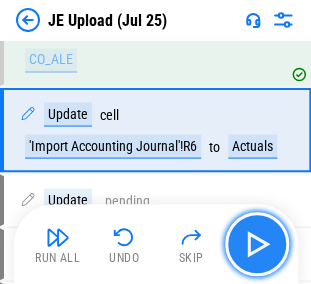 click at bounding box center (257, 244) 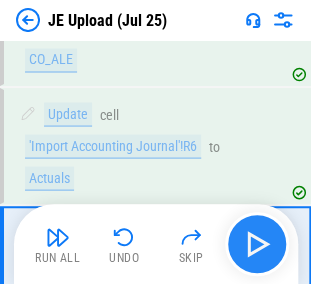 scroll, scrollTop: 509, scrollLeft: 0, axis: vertical 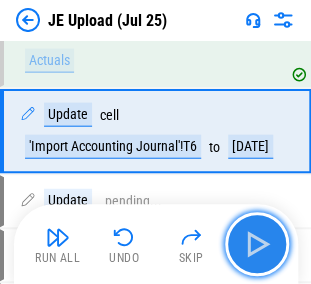 click at bounding box center (257, 244) 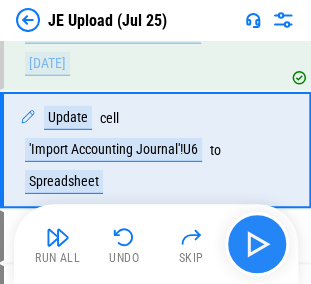 scroll, scrollTop: 626, scrollLeft: 0, axis: vertical 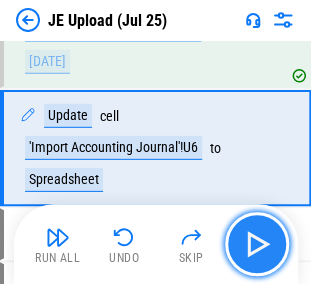 click at bounding box center (257, 244) 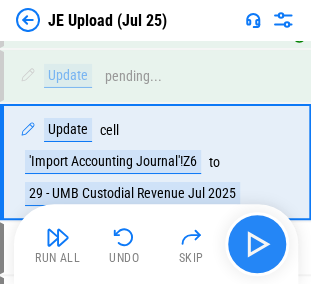 scroll, scrollTop: 796, scrollLeft: 0, axis: vertical 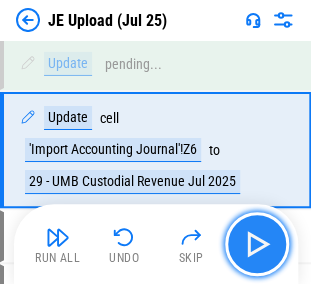 click at bounding box center [257, 244] 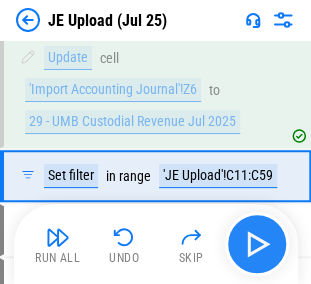 scroll, scrollTop: 882, scrollLeft: 0, axis: vertical 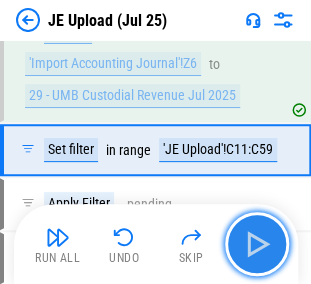 click at bounding box center (257, 244) 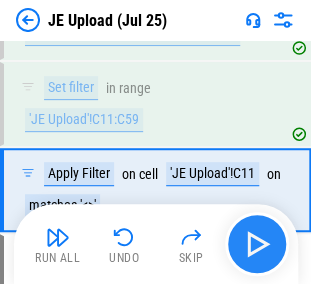 scroll, scrollTop: 983, scrollLeft: 0, axis: vertical 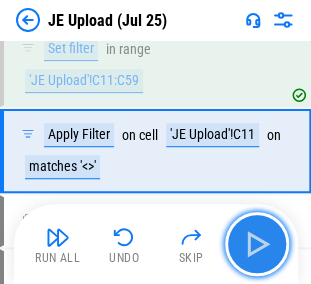 click at bounding box center (257, 244) 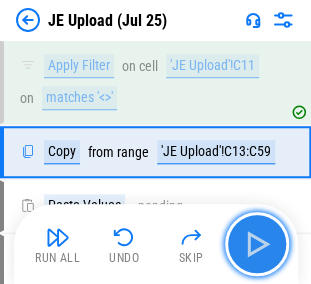 click at bounding box center (257, 244) 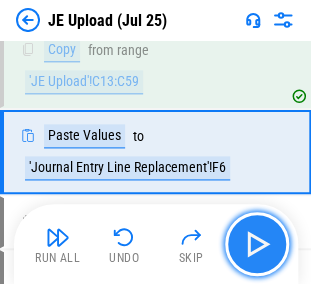 click at bounding box center [257, 244] 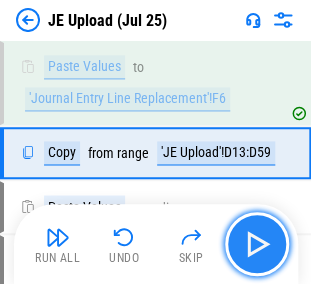 click at bounding box center [257, 244] 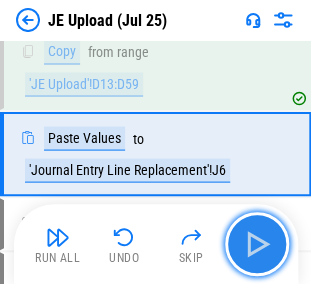 click at bounding box center (257, 244) 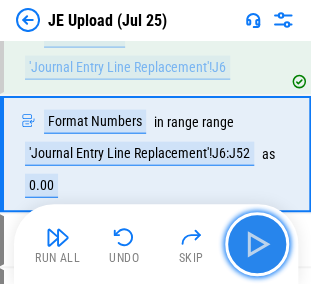 click at bounding box center (257, 244) 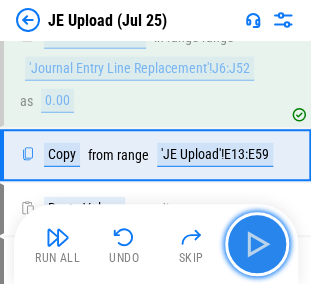 click at bounding box center [257, 244] 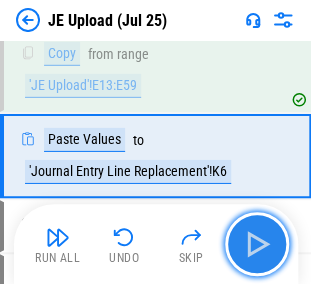 click at bounding box center [257, 244] 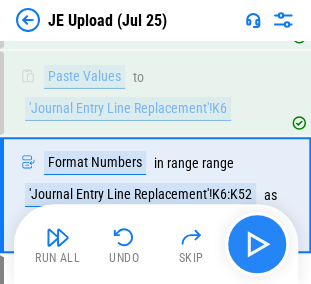 scroll, scrollTop: 1713, scrollLeft: 0, axis: vertical 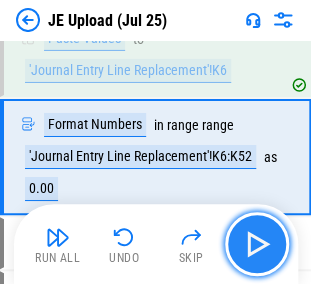 click at bounding box center (257, 244) 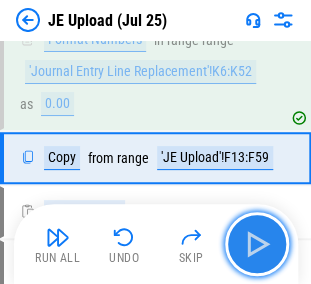 click at bounding box center (257, 244) 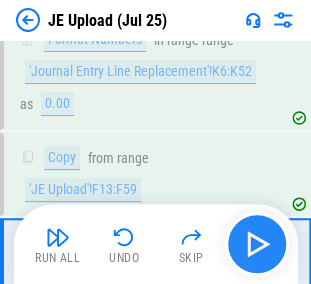 scroll, scrollTop: 1900, scrollLeft: 0, axis: vertical 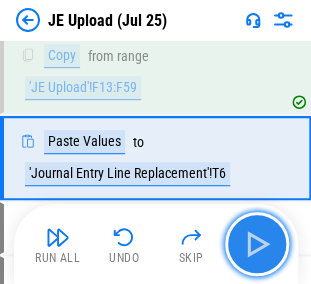 click at bounding box center [257, 244] 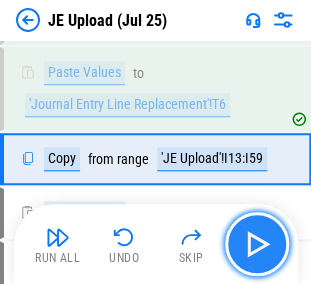 click at bounding box center (257, 244) 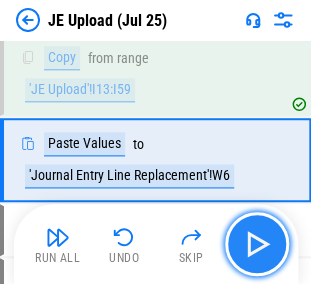 click at bounding box center [257, 244] 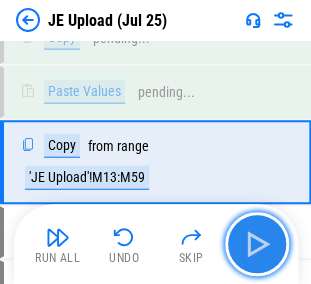 click at bounding box center [257, 244] 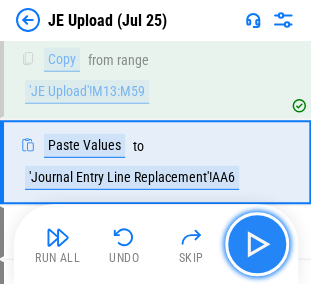 click at bounding box center (257, 244) 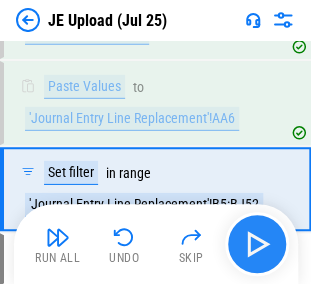 scroll, scrollTop: 2541, scrollLeft: 0, axis: vertical 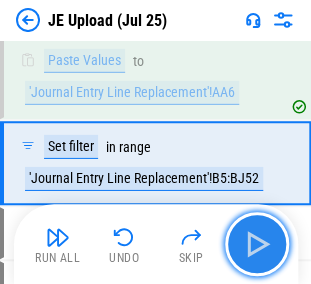 click at bounding box center (257, 244) 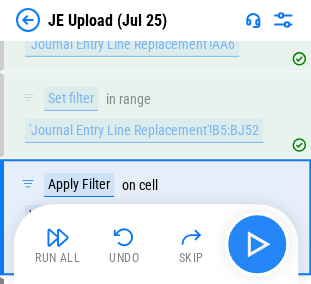 scroll, scrollTop: 2642, scrollLeft: 0, axis: vertical 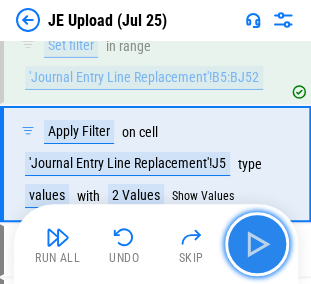 click at bounding box center (257, 244) 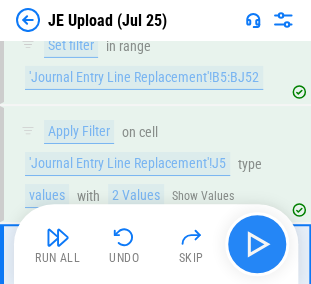 scroll, scrollTop: 2759, scrollLeft: 0, axis: vertical 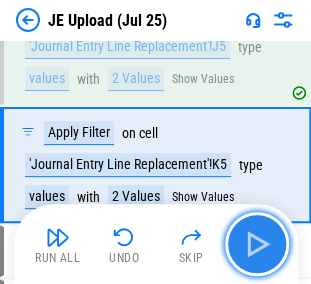 click at bounding box center (257, 244) 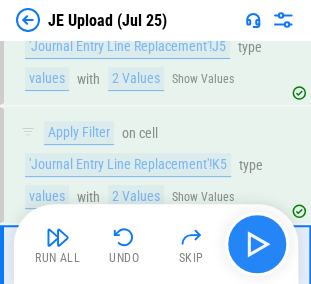 scroll, scrollTop: 2860, scrollLeft: 0, axis: vertical 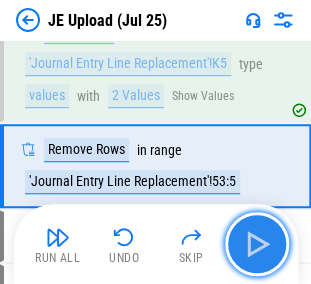 click at bounding box center (257, 244) 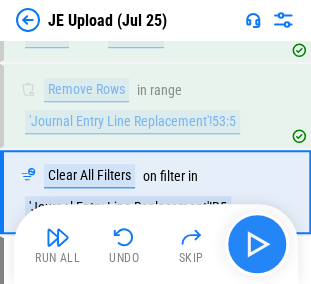 scroll, scrollTop: 2946, scrollLeft: 0, axis: vertical 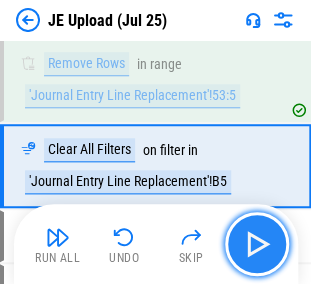 click at bounding box center (257, 244) 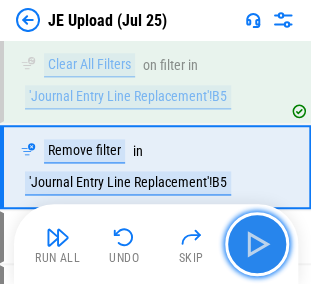 click at bounding box center (257, 244) 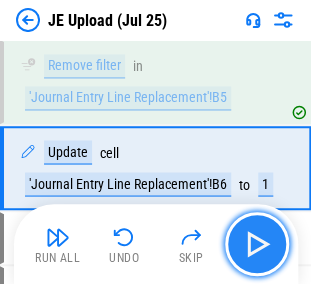 click at bounding box center [257, 244] 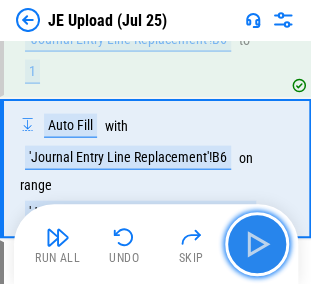 click at bounding box center [257, 244] 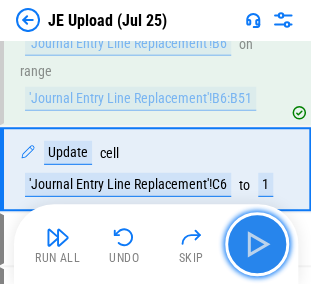 click at bounding box center [257, 244] 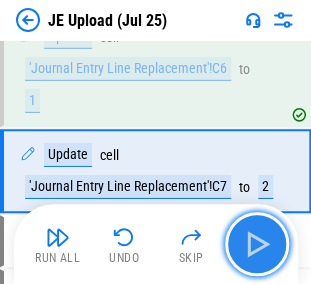 click at bounding box center (257, 244) 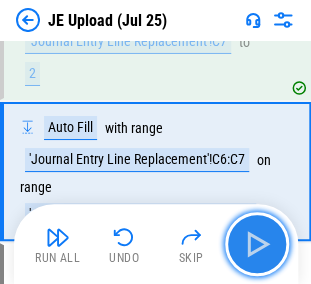 click at bounding box center [257, 244] 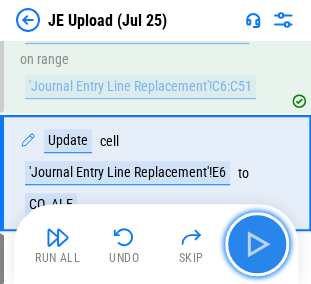 click at bounding box center (257, 244) 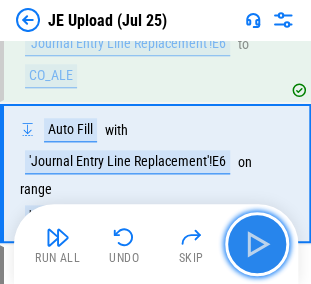 click at bounding box center (257, 244) 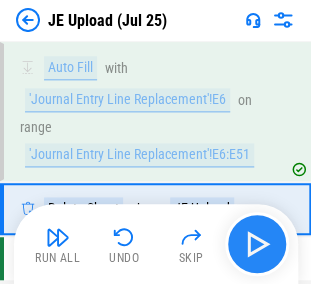 scroll, scrollTop: 3988, scrollLeft: 0, axis: vertical 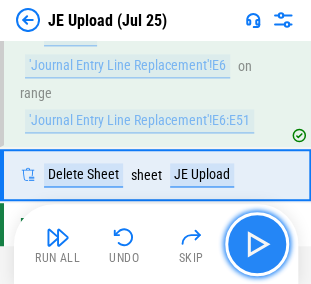 click at bounding box center (257, 244) 